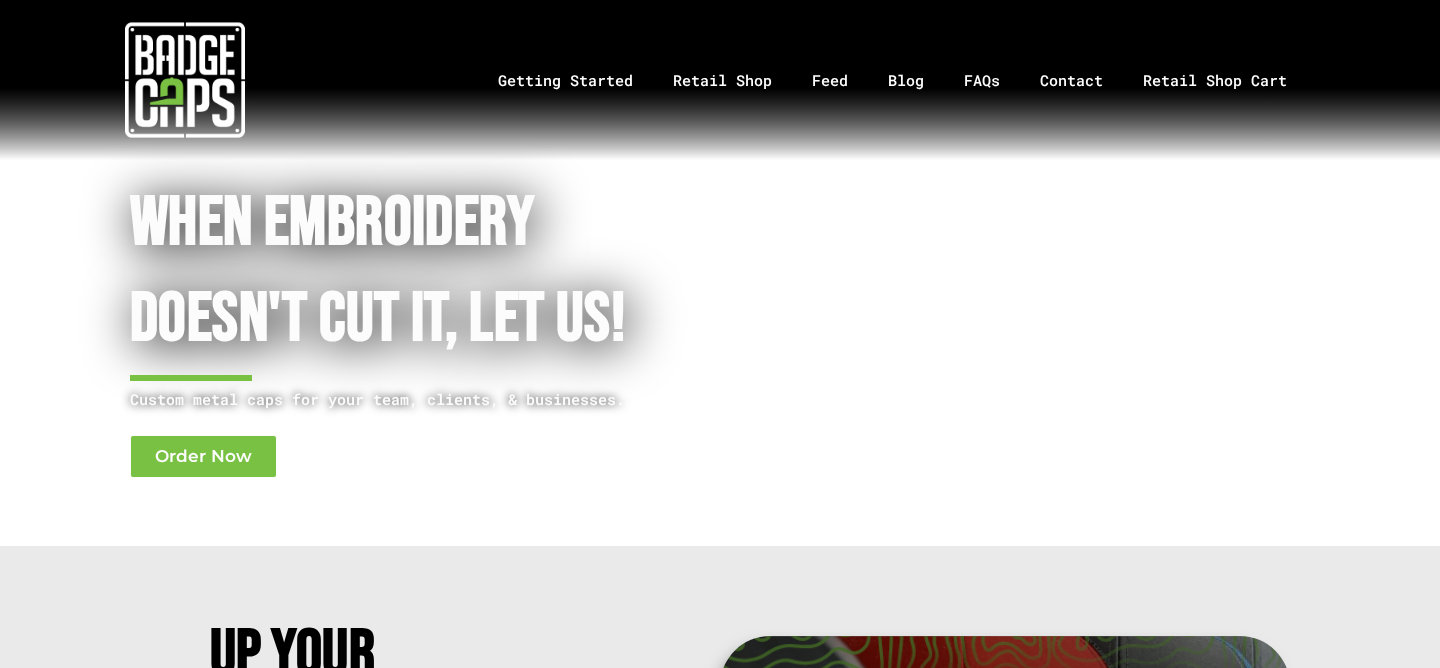 scroll, scrollTop: 0, scrollLeft: 0, axis: both 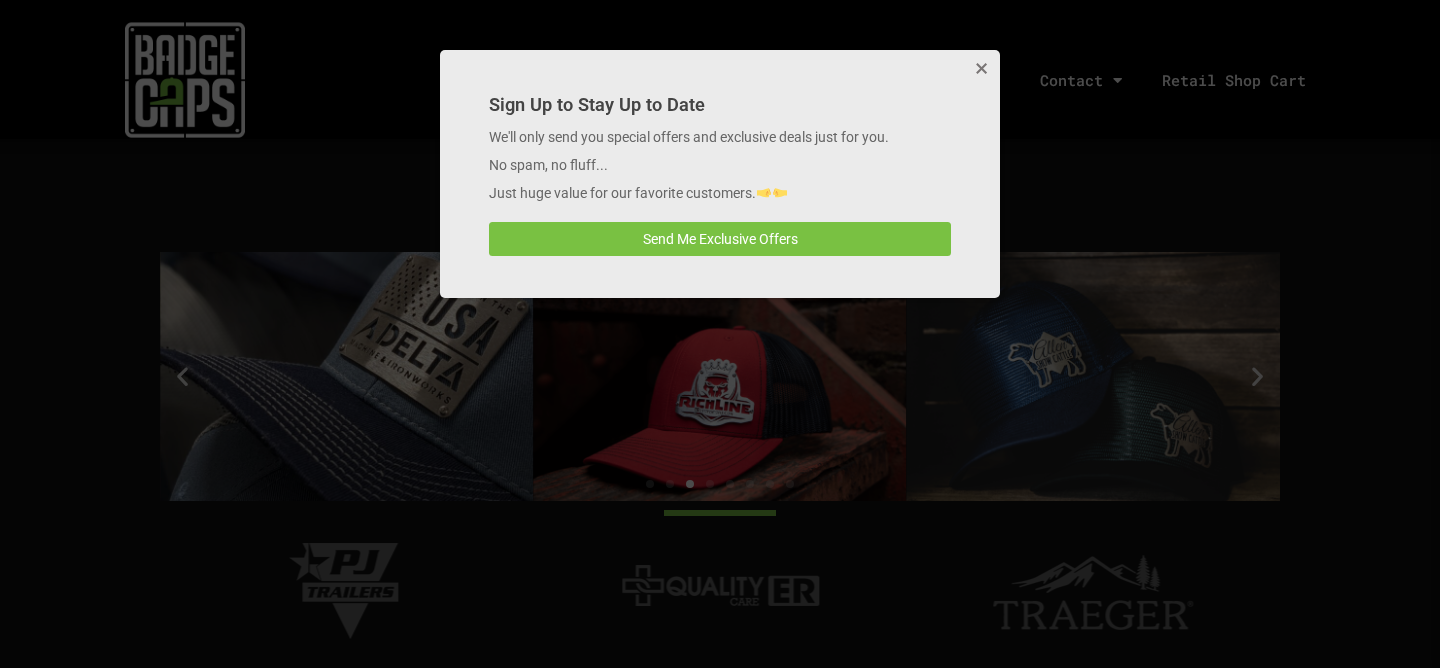 click at bounding box center (980, 70) 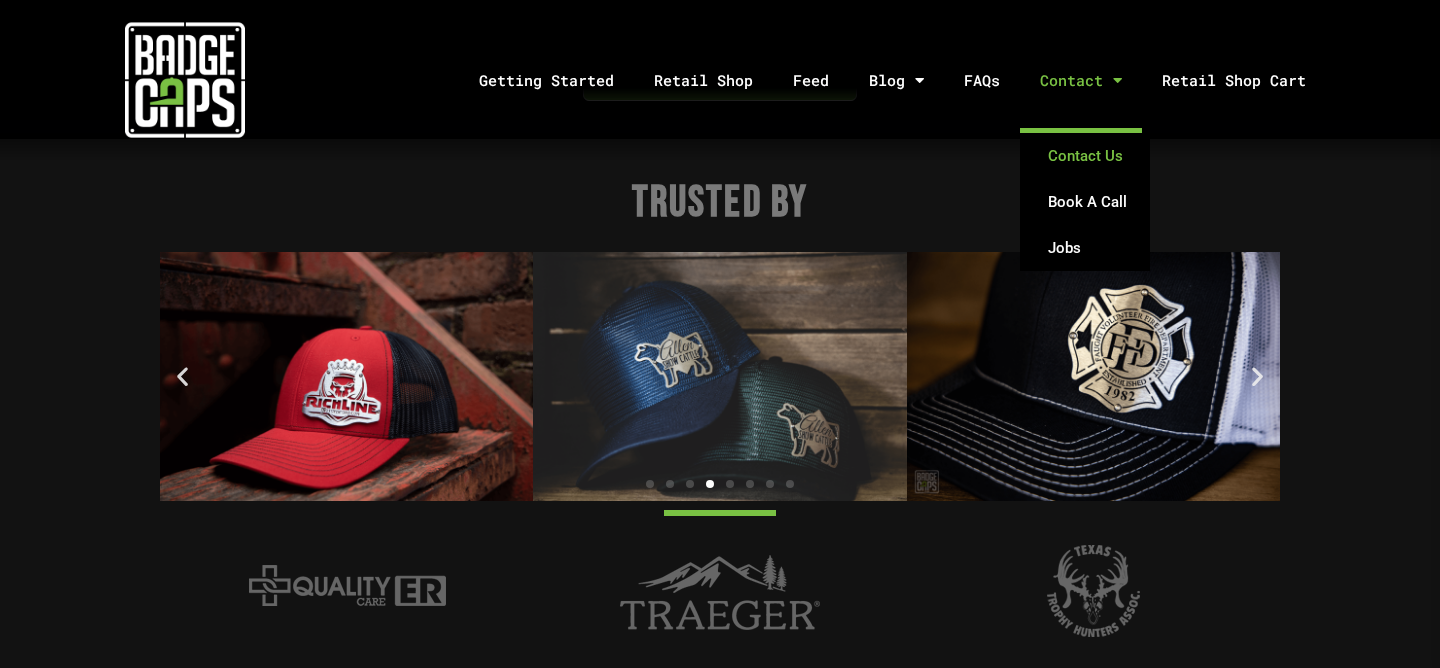 click on "Contact Us" 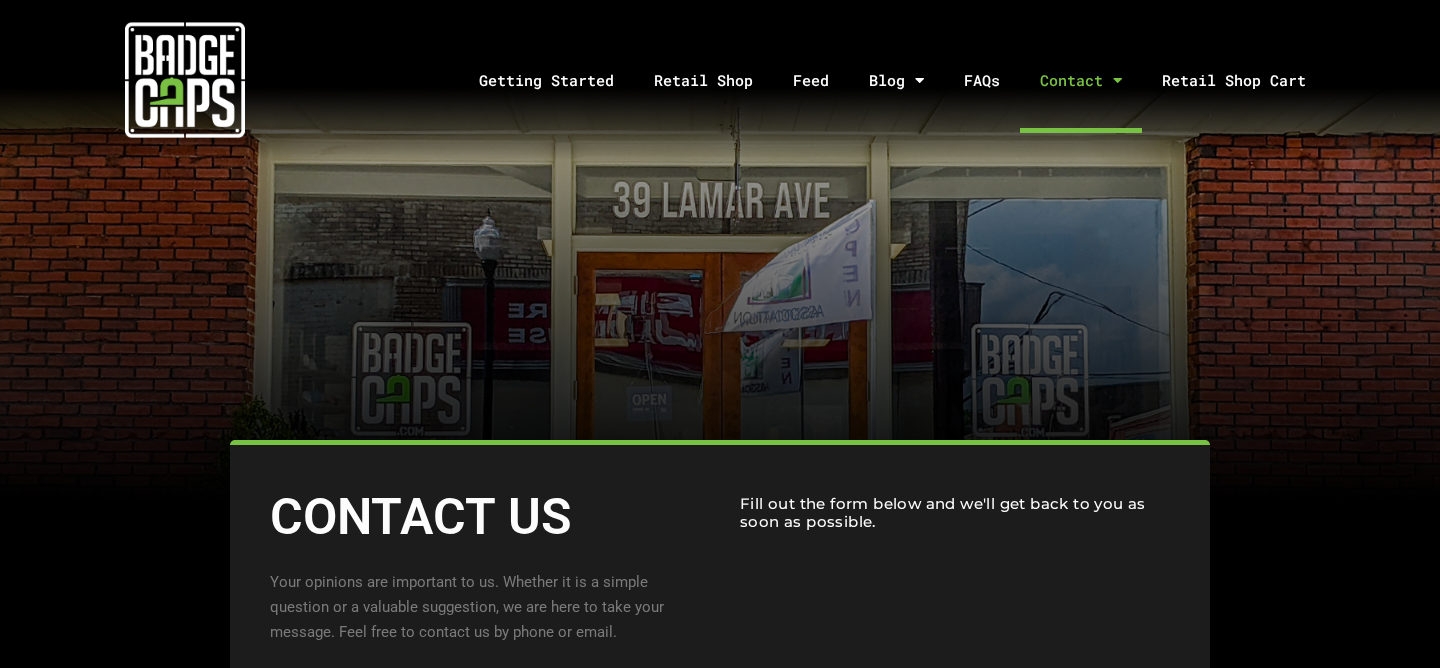 scroll, scrollTop: 0, scrollLeft: 0, axis: both 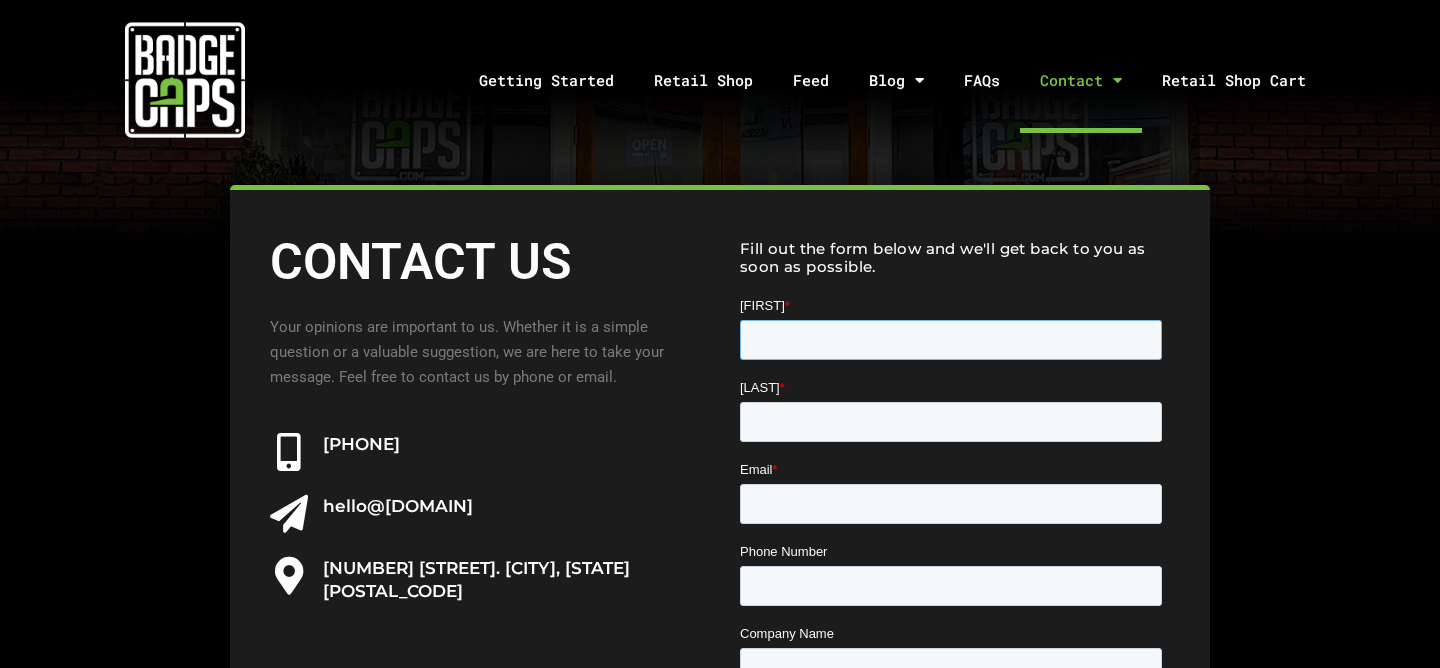 click on "First Name *" at bounding box center (951, 340) 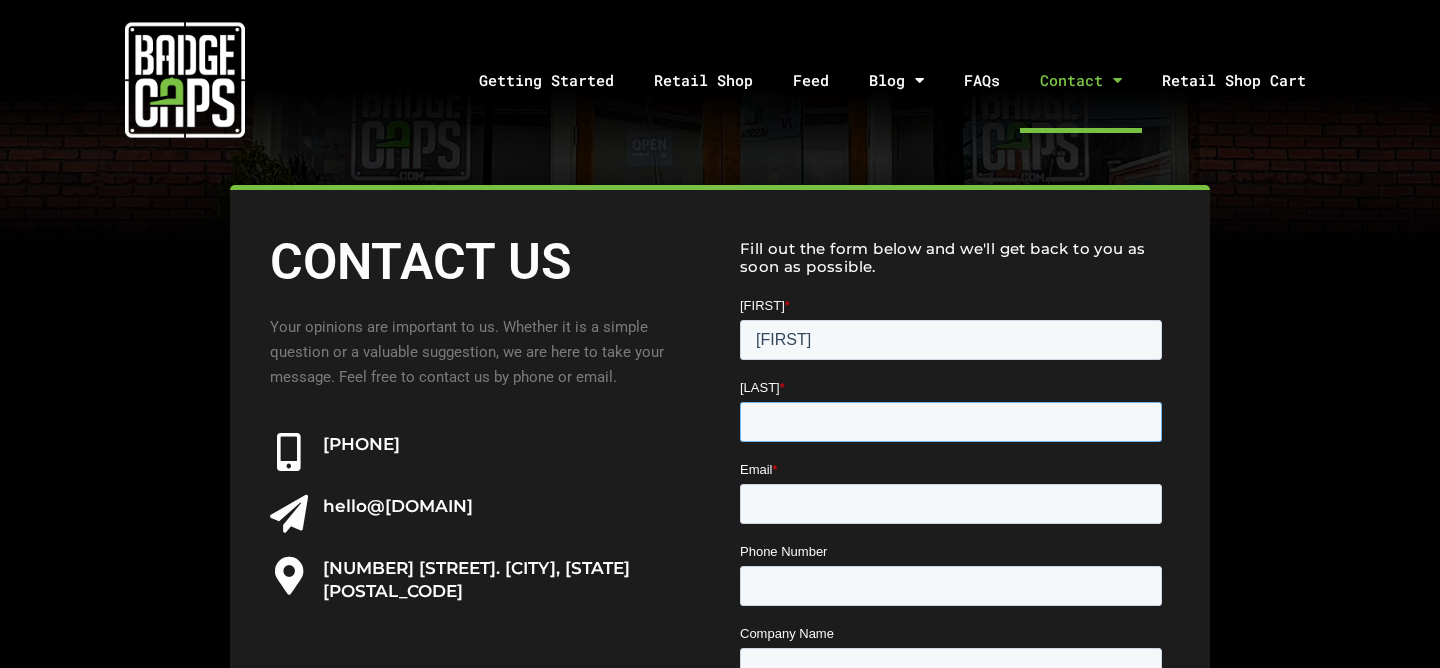 type on "Byrd" 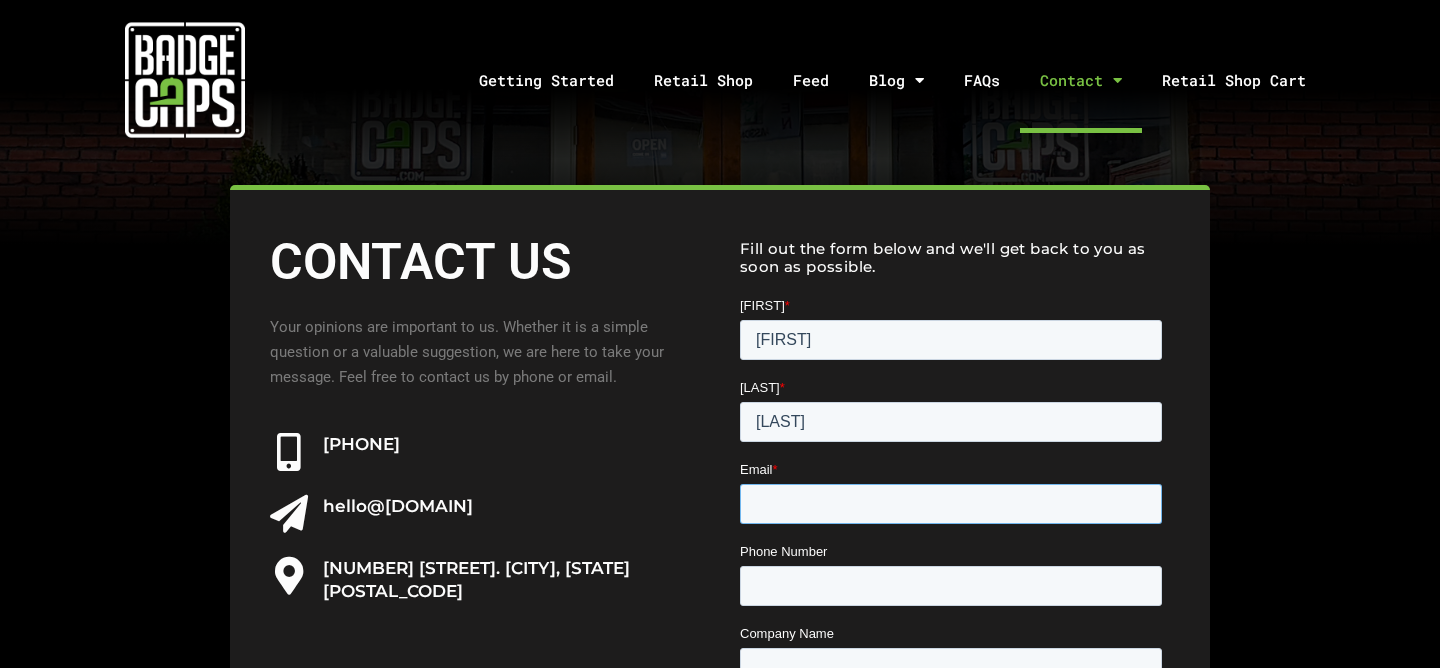 click on "Email *" at bounding box center (951, 504) 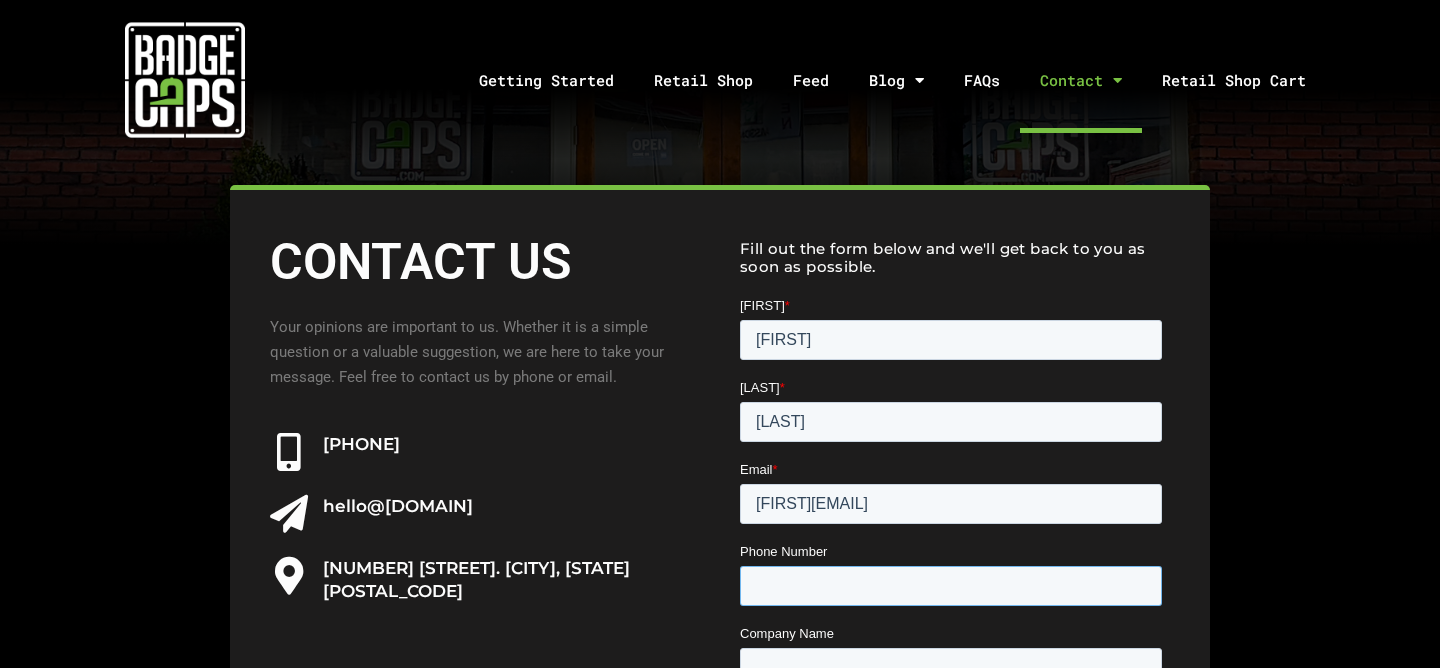 type on "13109167670" 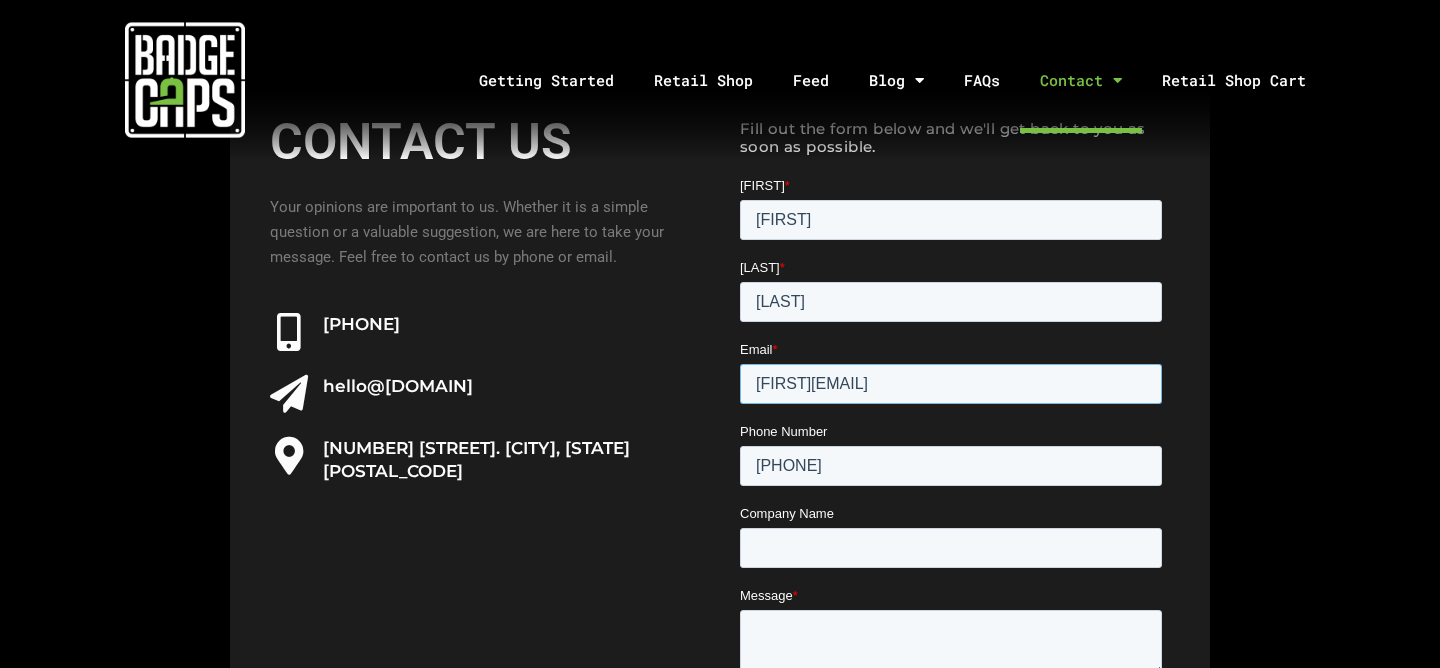 scroll, scrollTop: 401, scrollLeft: 0, axis: vertical 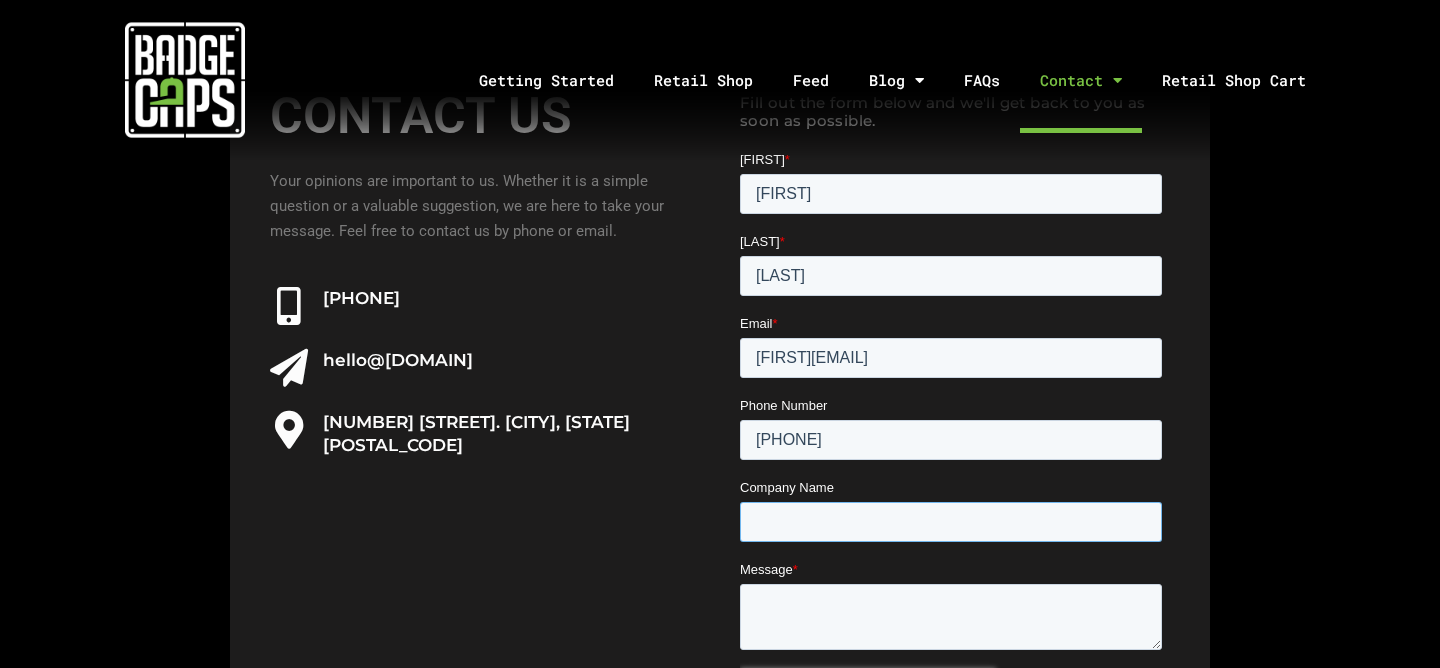 click on "Company Name" at bounding box center (951, 522) 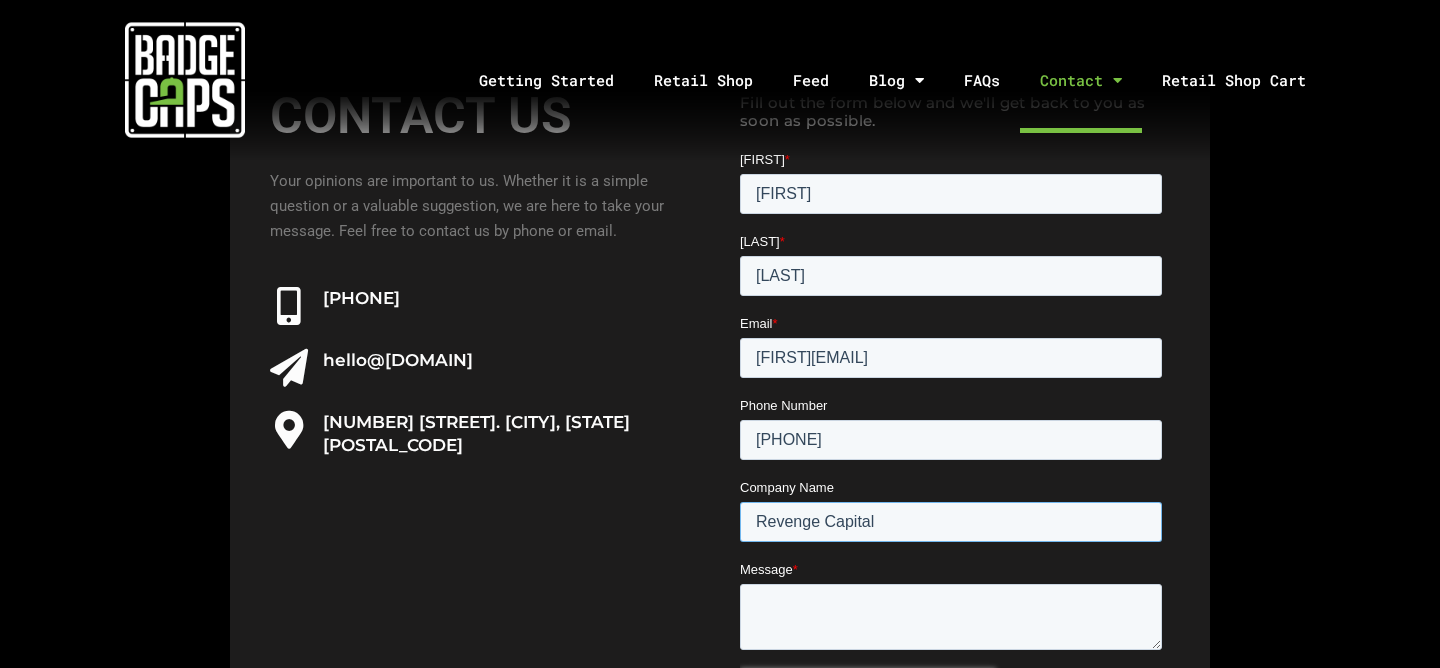 type on "Revenge Capital" 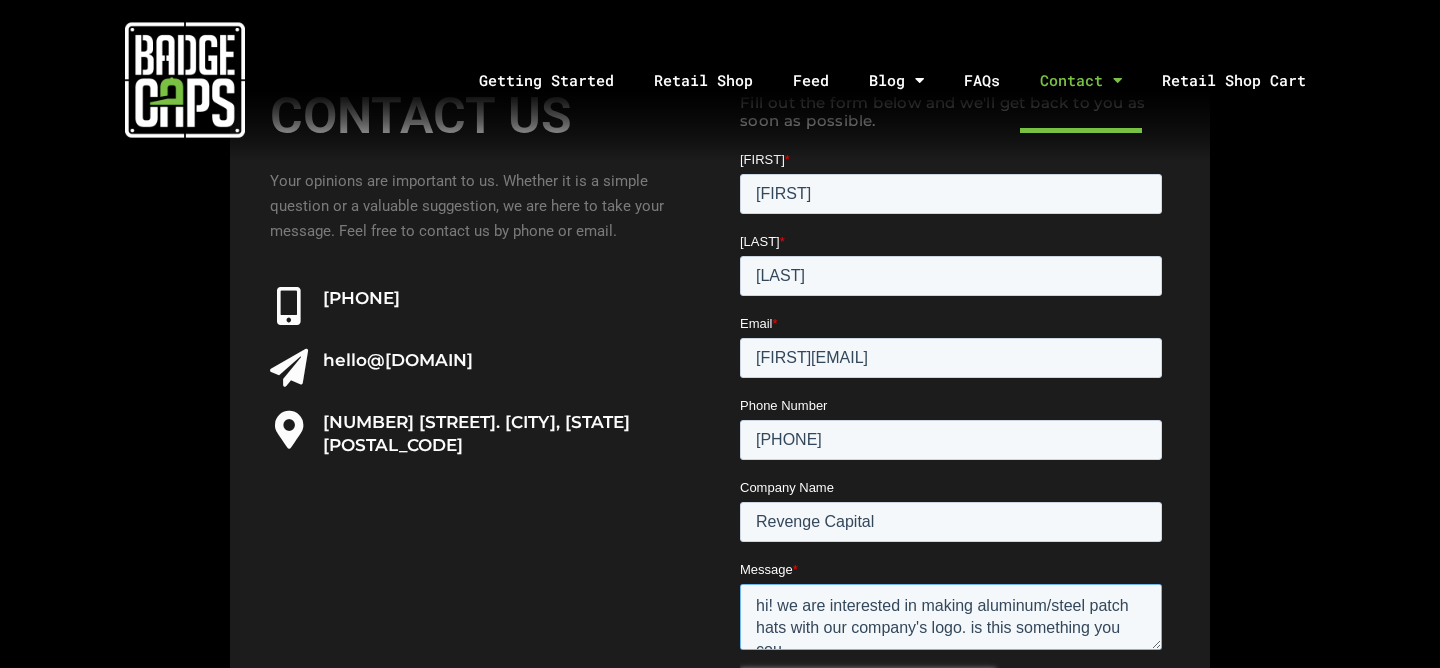 scroll, scrollTop: 10, scrollLeft: 0, axis: vertical 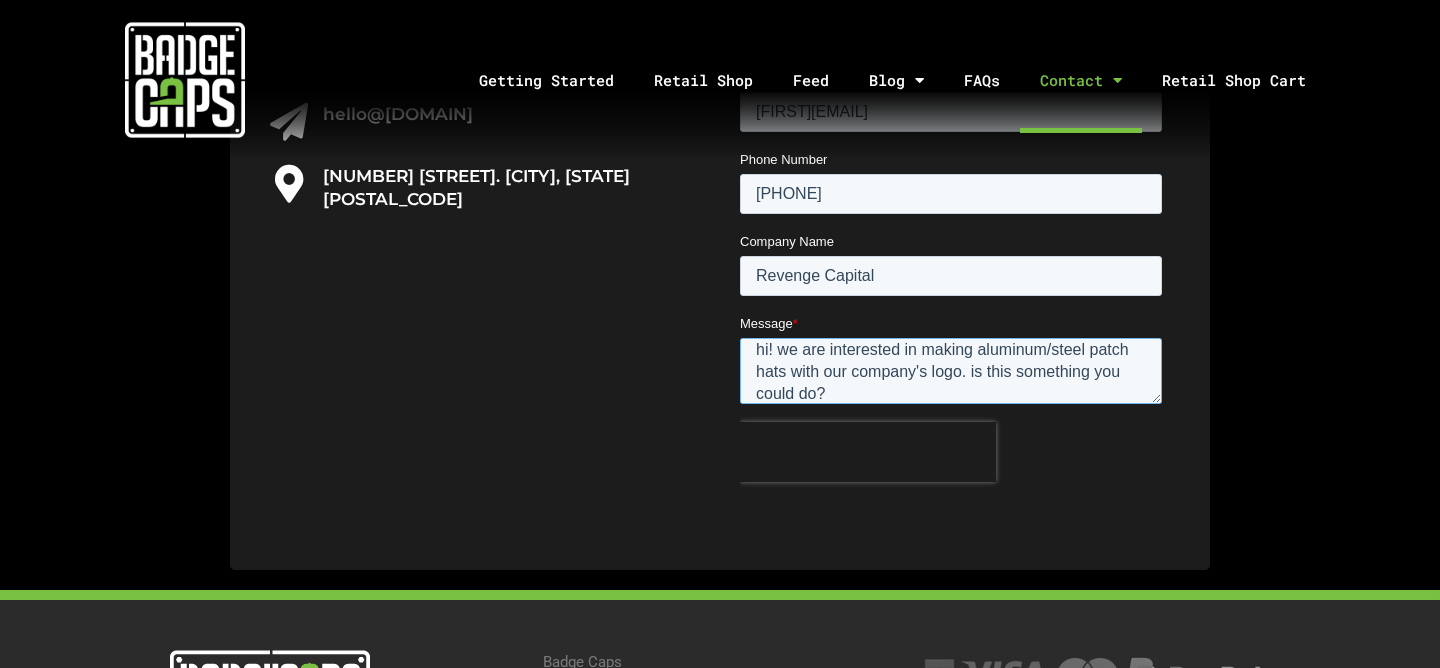 type on "hi! we are interested in making aluminum/steel patch hats with our company's logo. is this something you could do?" 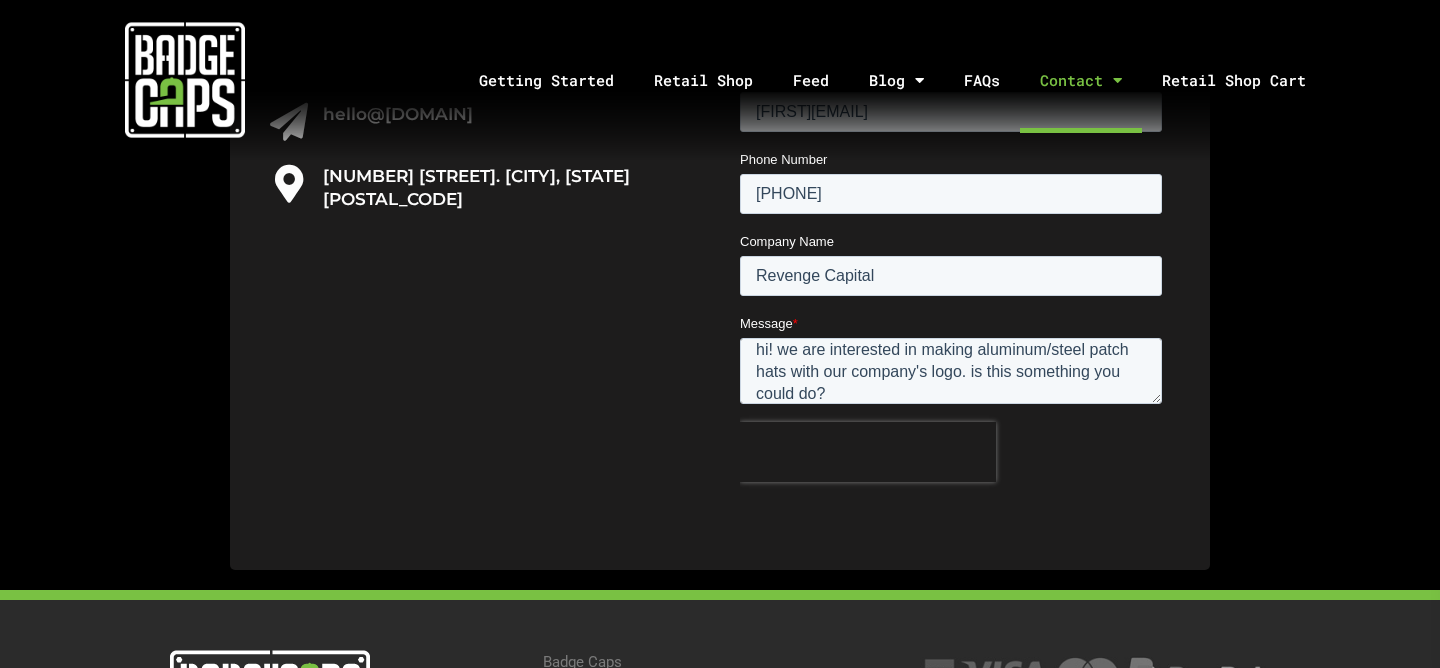 click on "Submit" at bounding box center (785, 536) 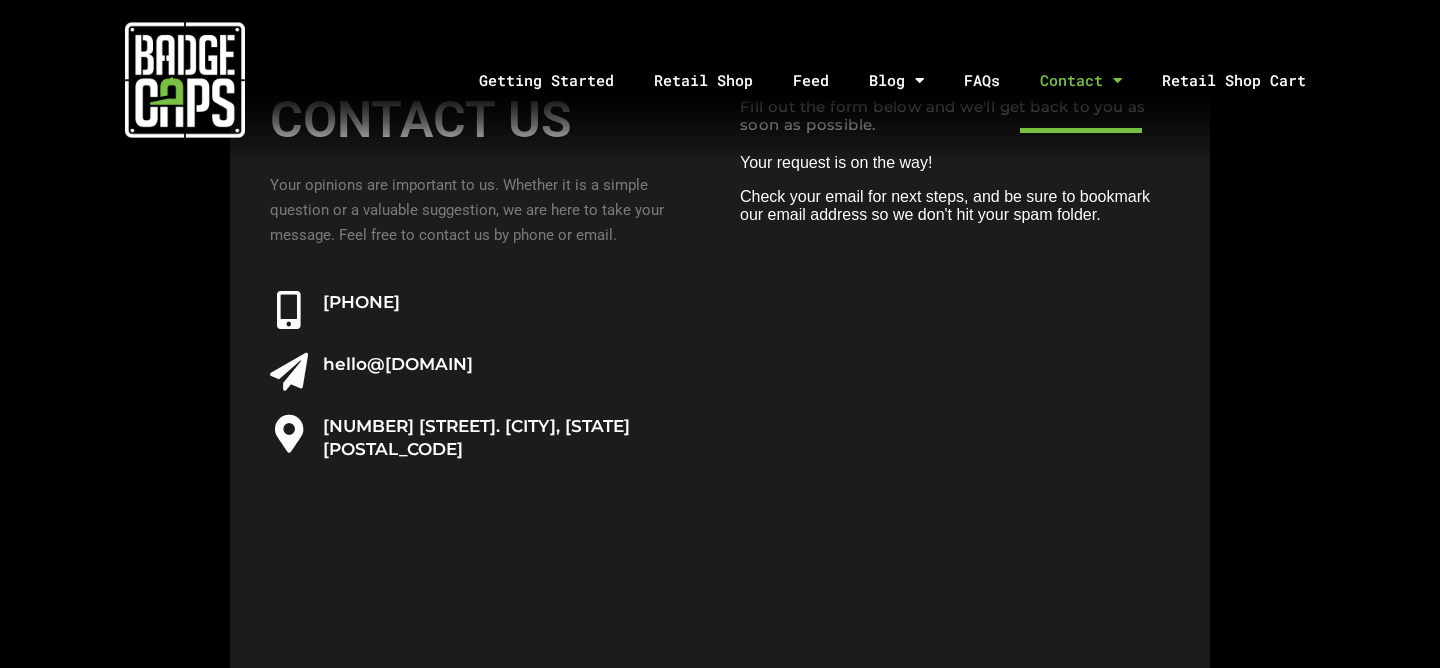 scroll, scrollTop: 236, scrollLeft: 0, axis: vertical 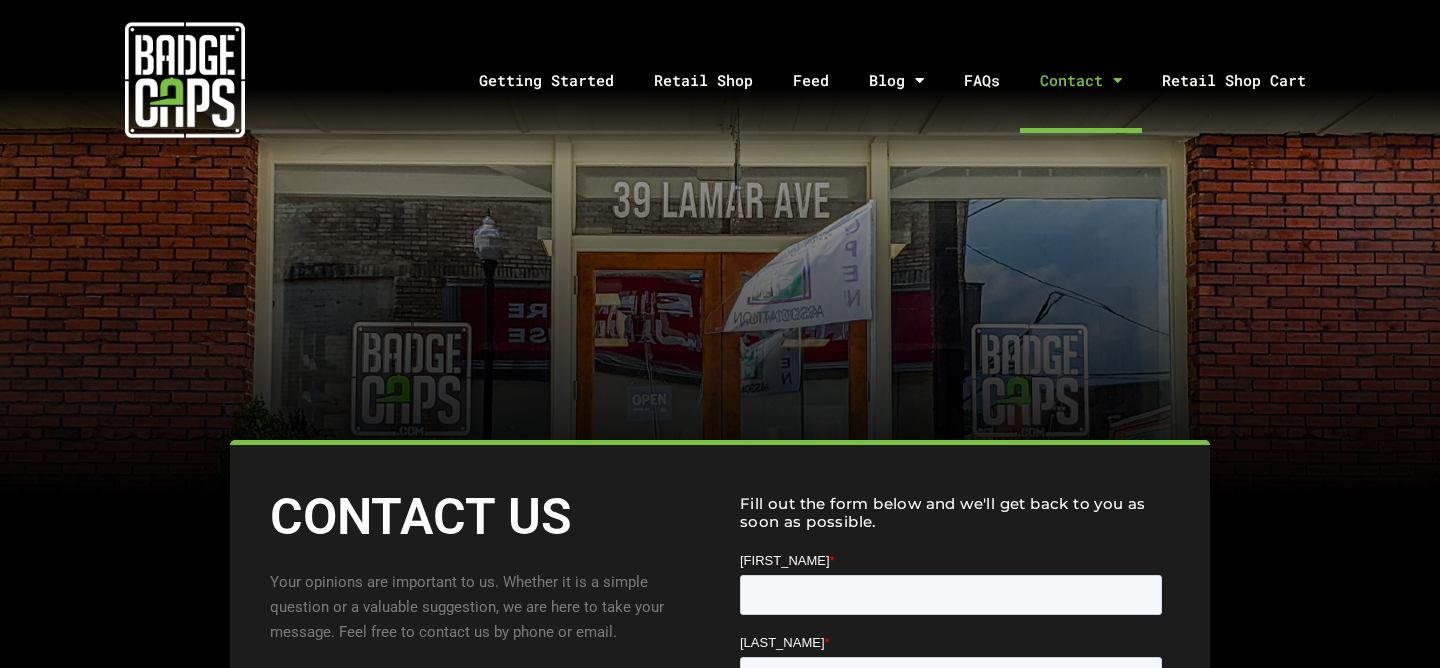 click at bounding box center (185, 80) 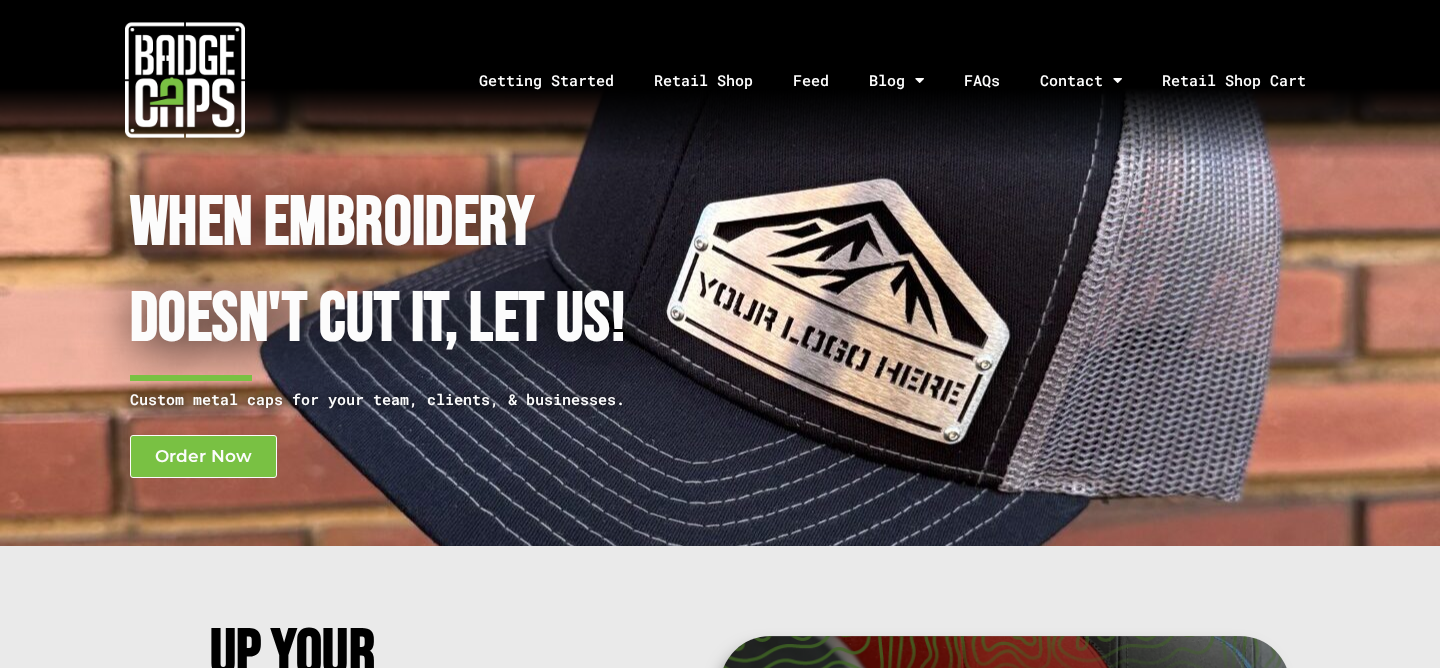 scroll, scrollTop: 0, scrollLeft: 0, axis: both 